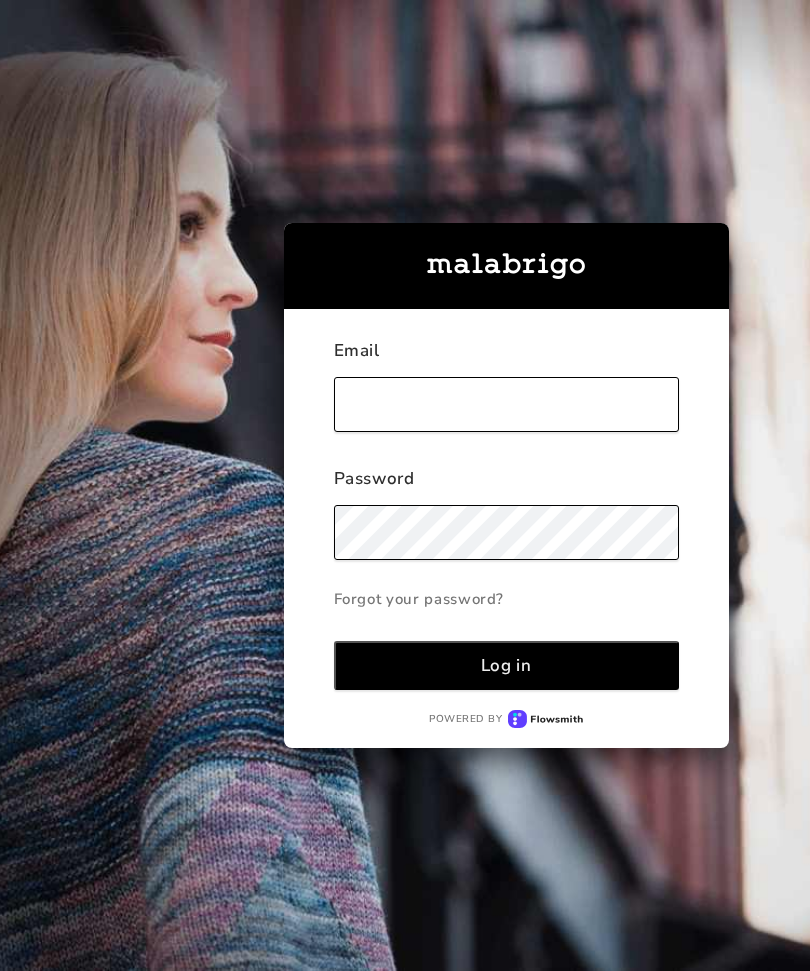 scroll, scrollTop: 0, scrollLeft: 0, axis: both 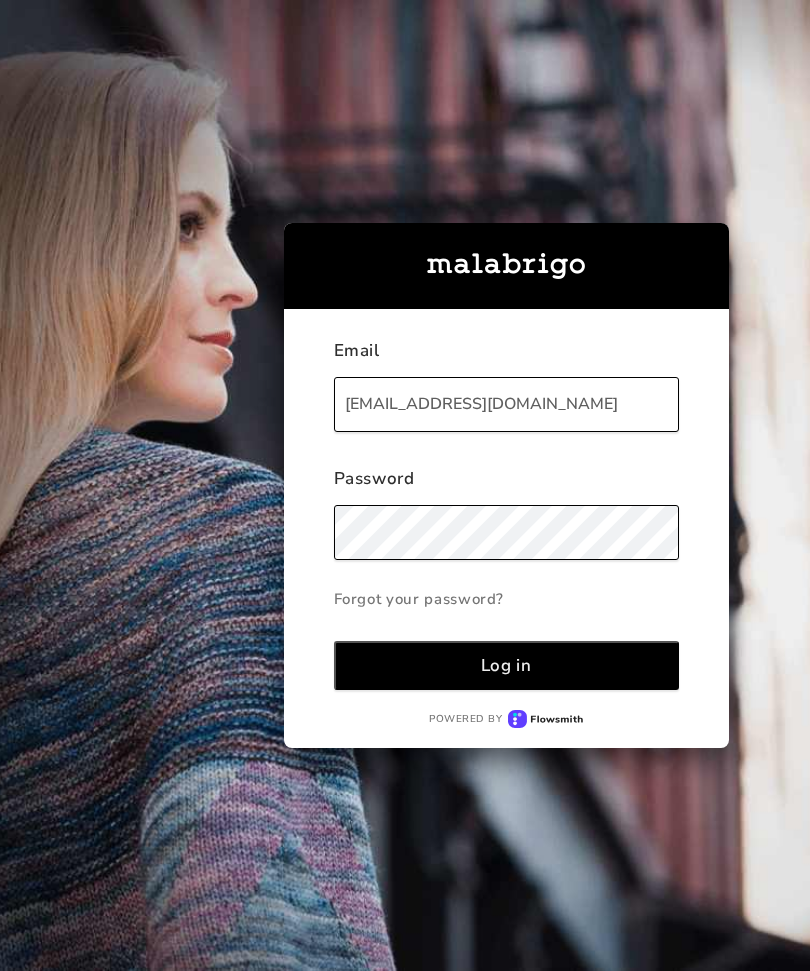 click on "Log in" at bounding box center (507, 665) 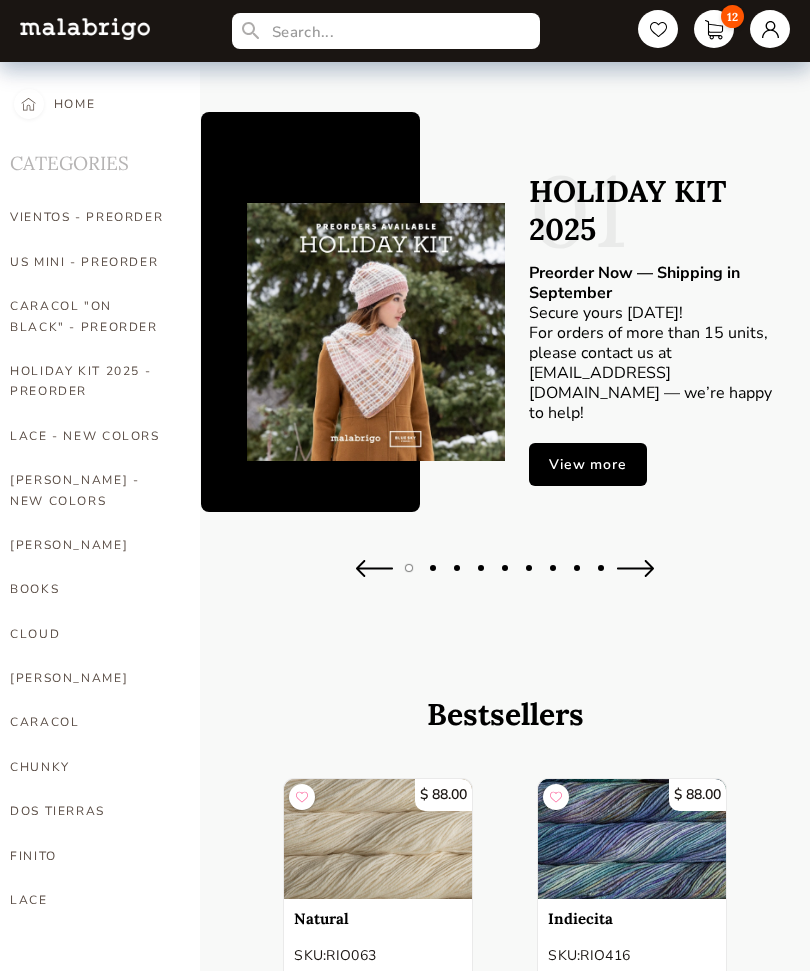 click on "12" at bounding box center (714, 29) 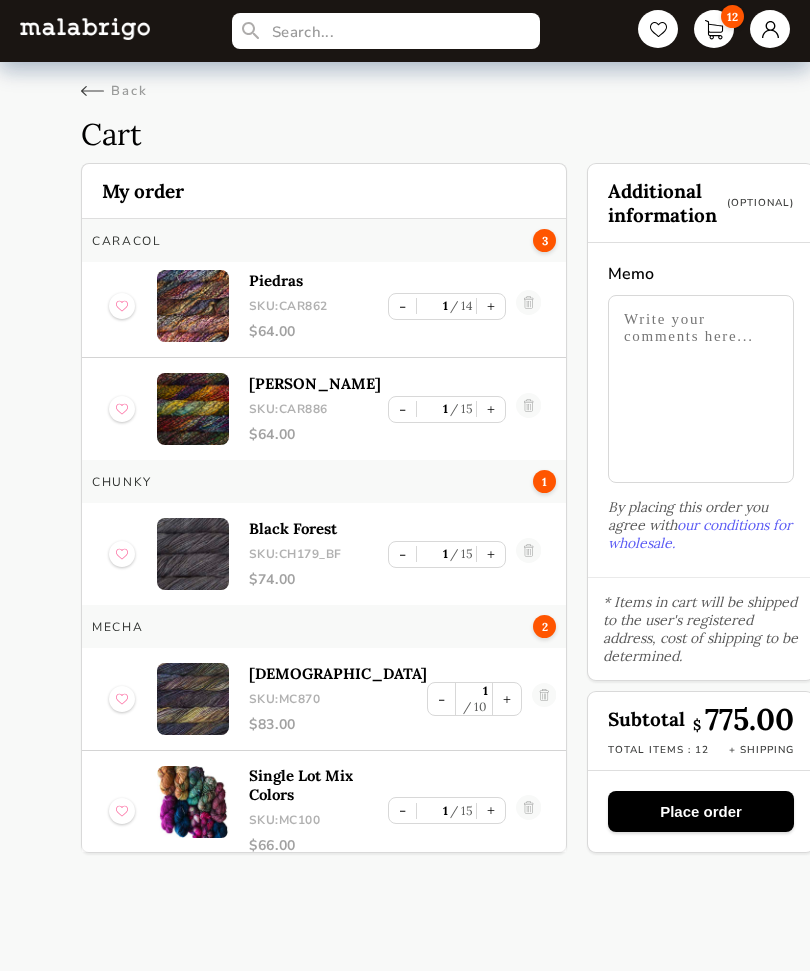 scroll, scrollTop: 107, scrollLeft: 0, axis: vertical 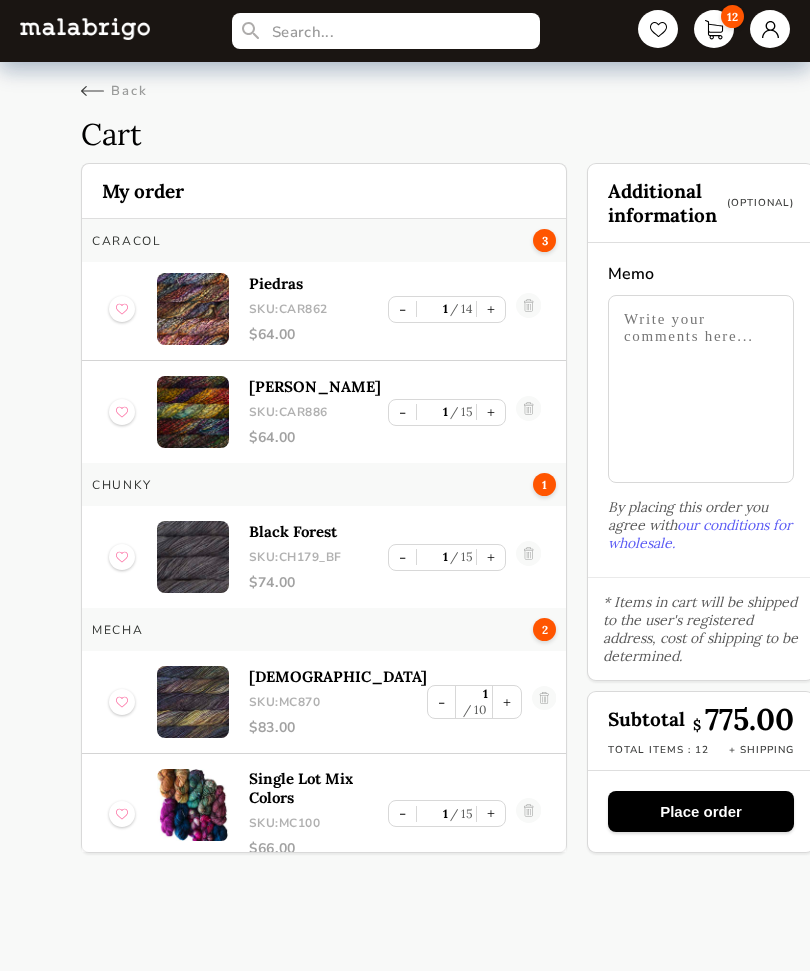 click on "Back" at bounding box center [114, 91] 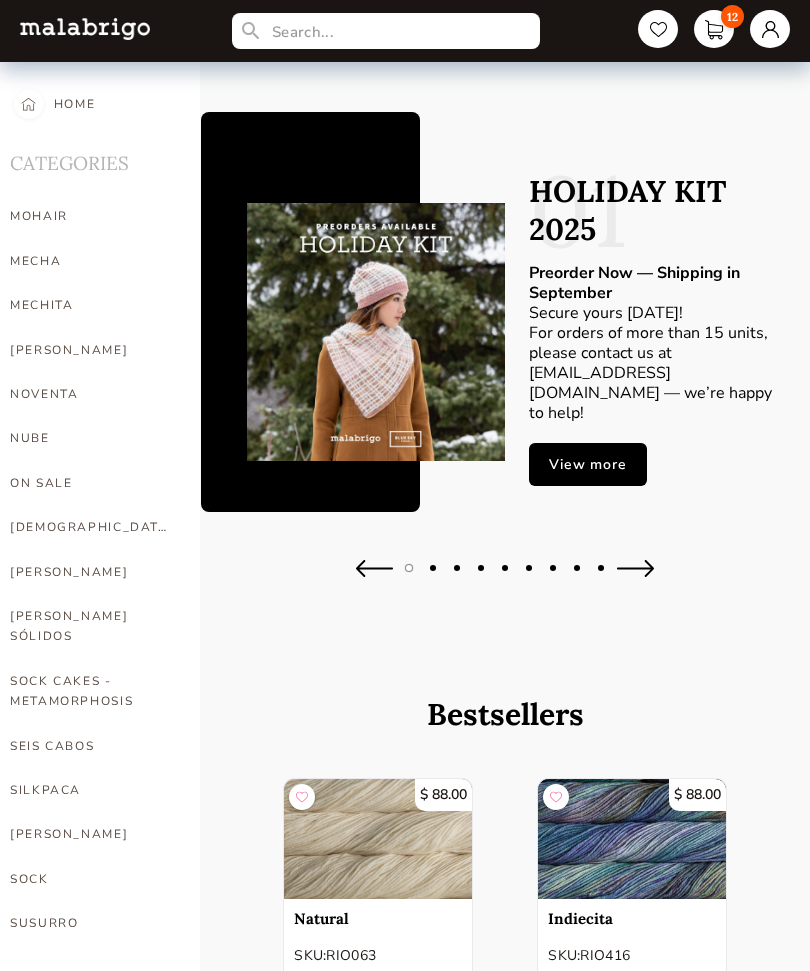 scroll, scrollTop: 730, scrollLeft: 0, axis: vertical 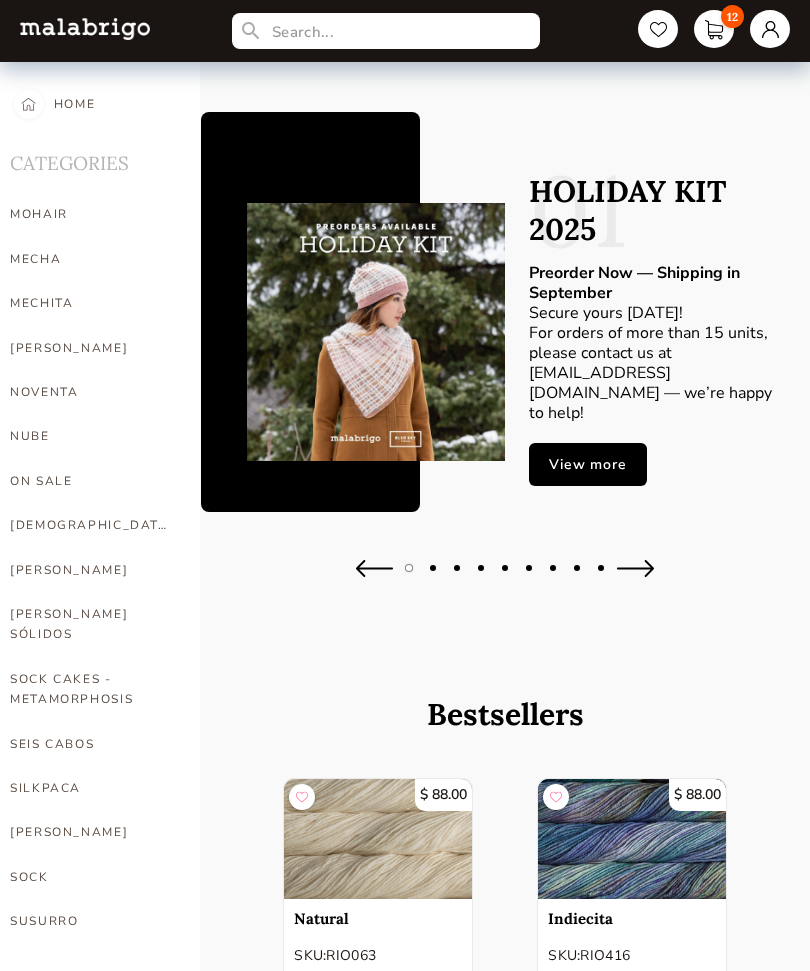click on "[DEMOGRAPHIC_DATA]" at bounding box center (90, 525) 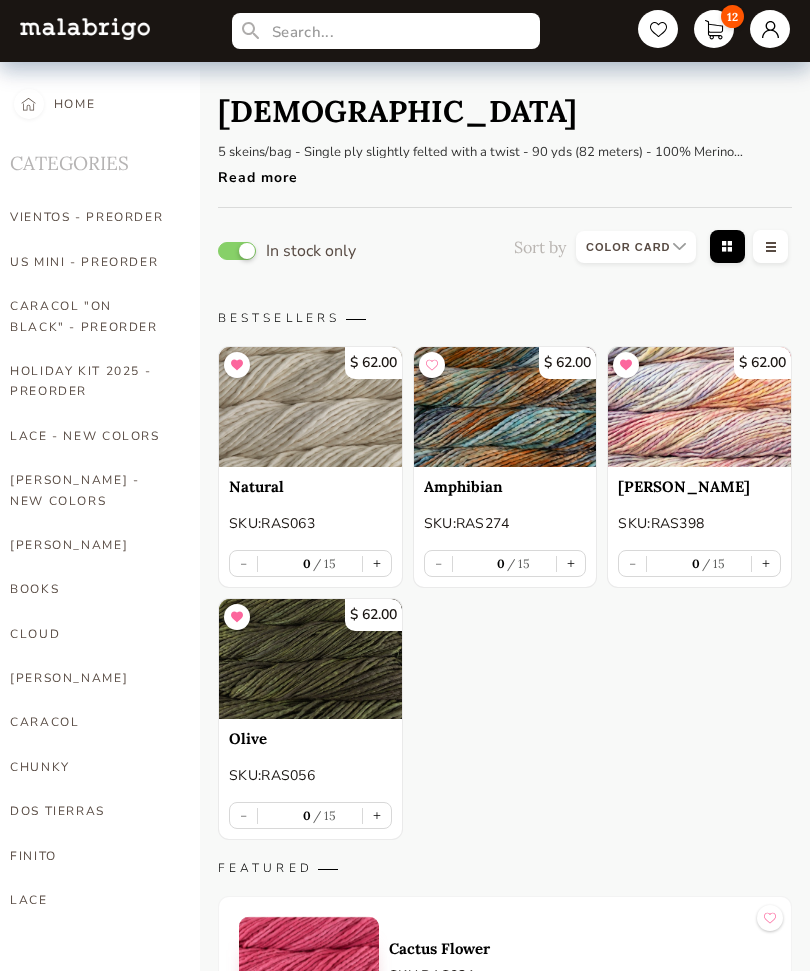 click on "+" at bounding box center (377, 563) 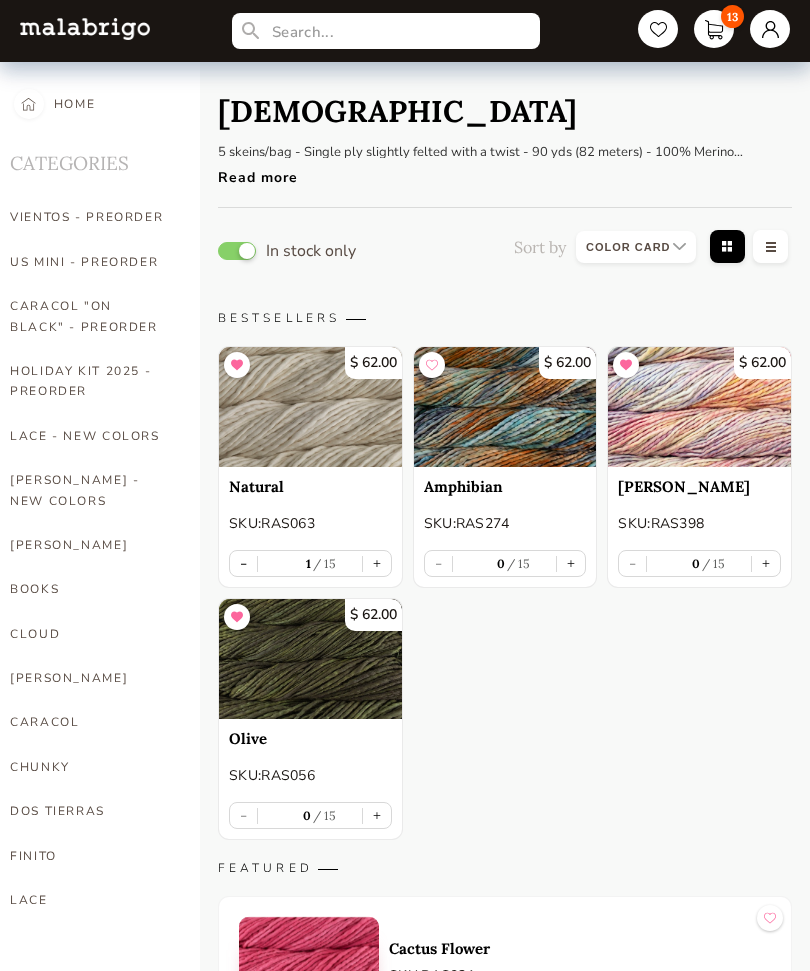 click on "+" at bounding box center (377, 563) 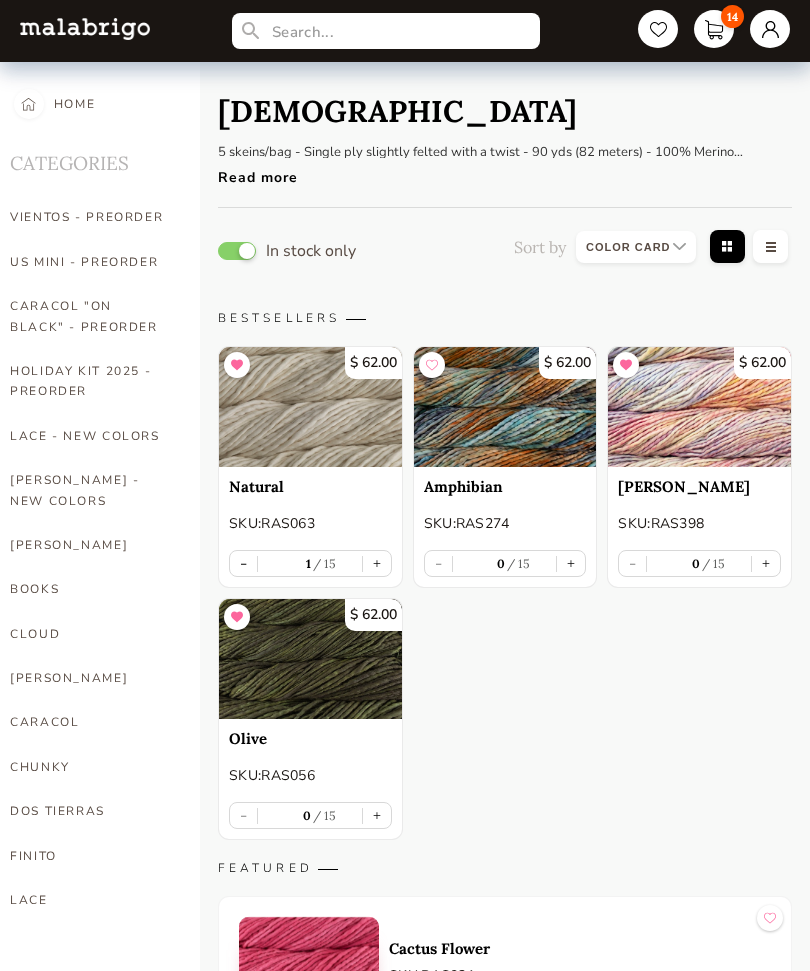 type on "2" 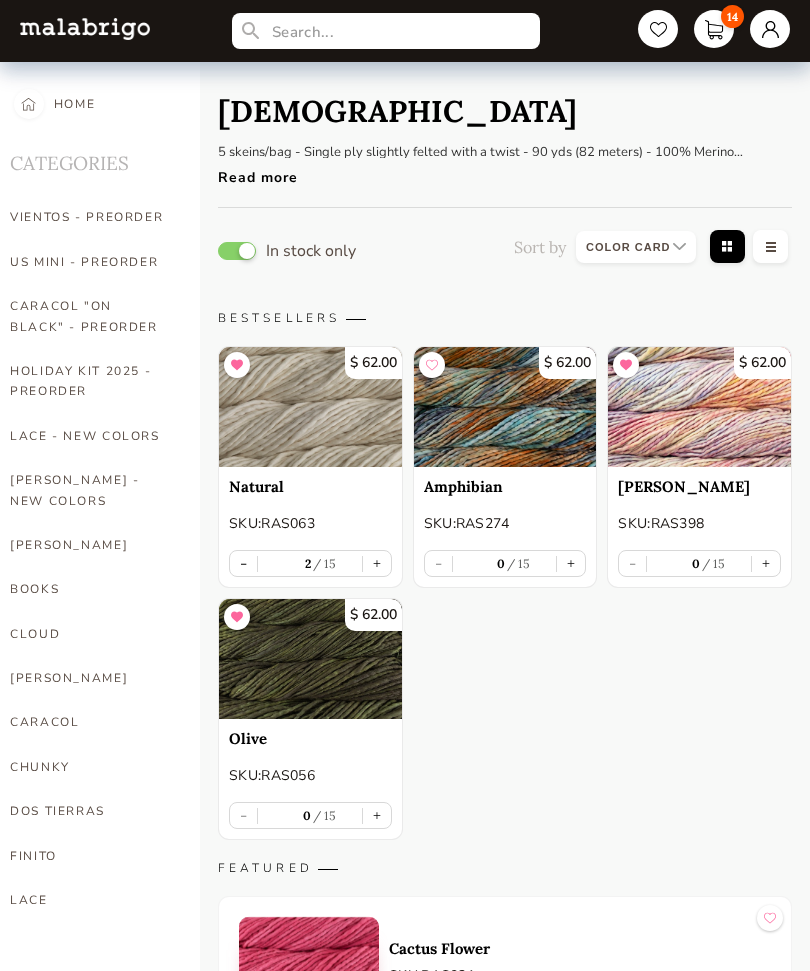 type on "2" 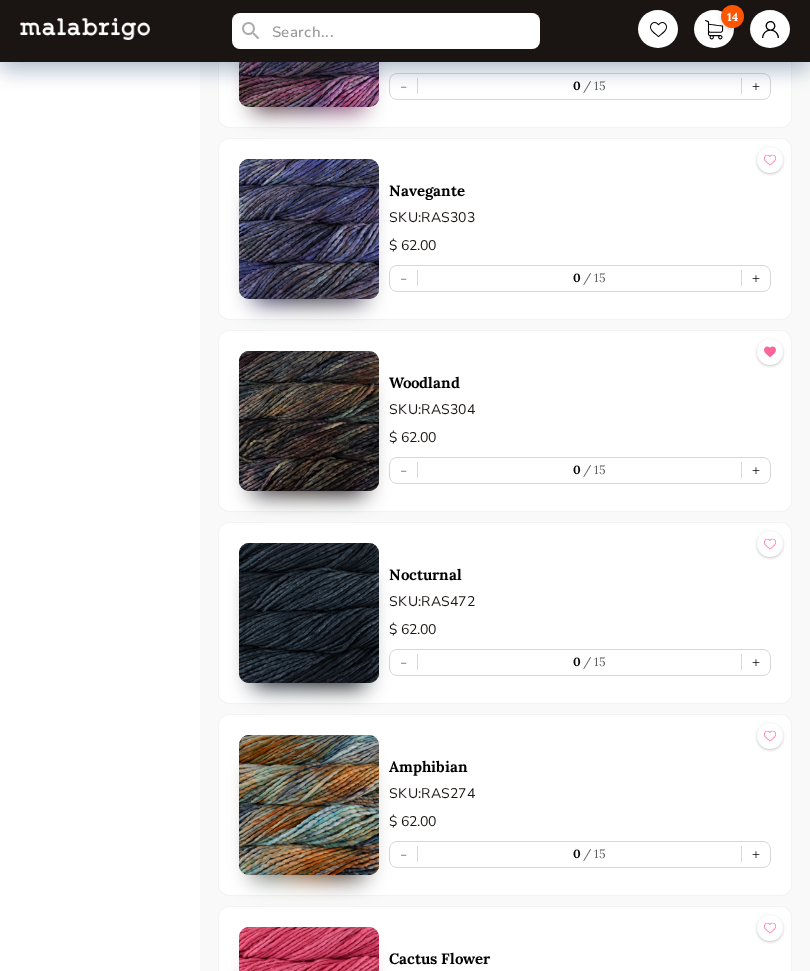scroll, scrollTop: 2372, scrollLeft: 0, axis: vertical 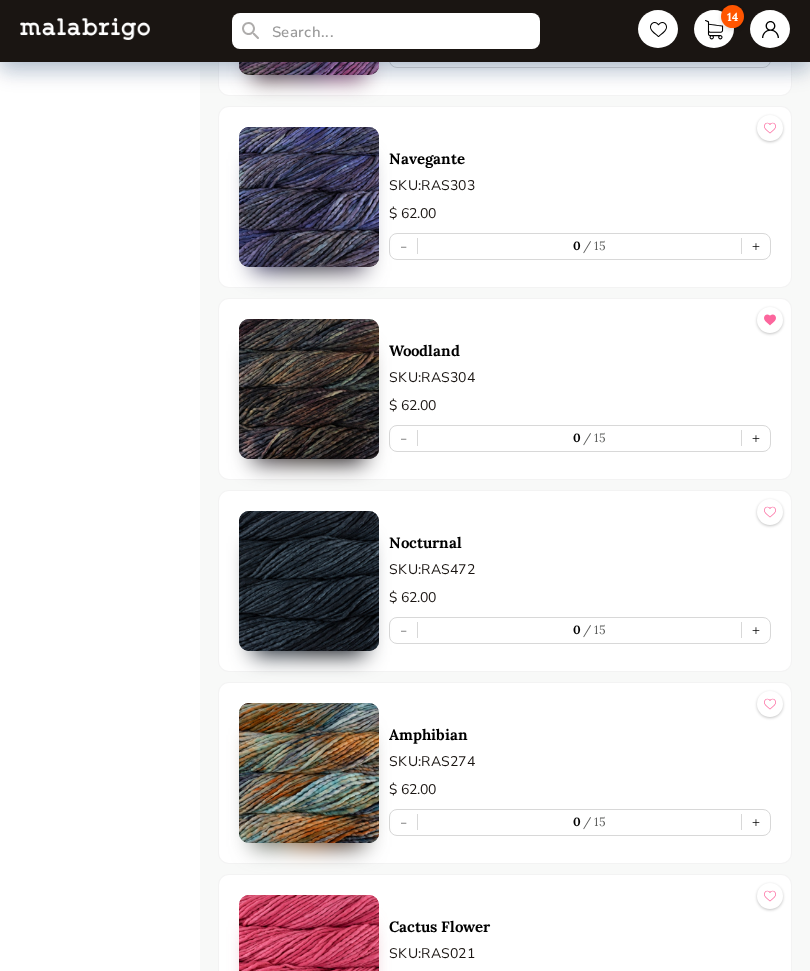 click on "+" at bounding box center (756, 438) 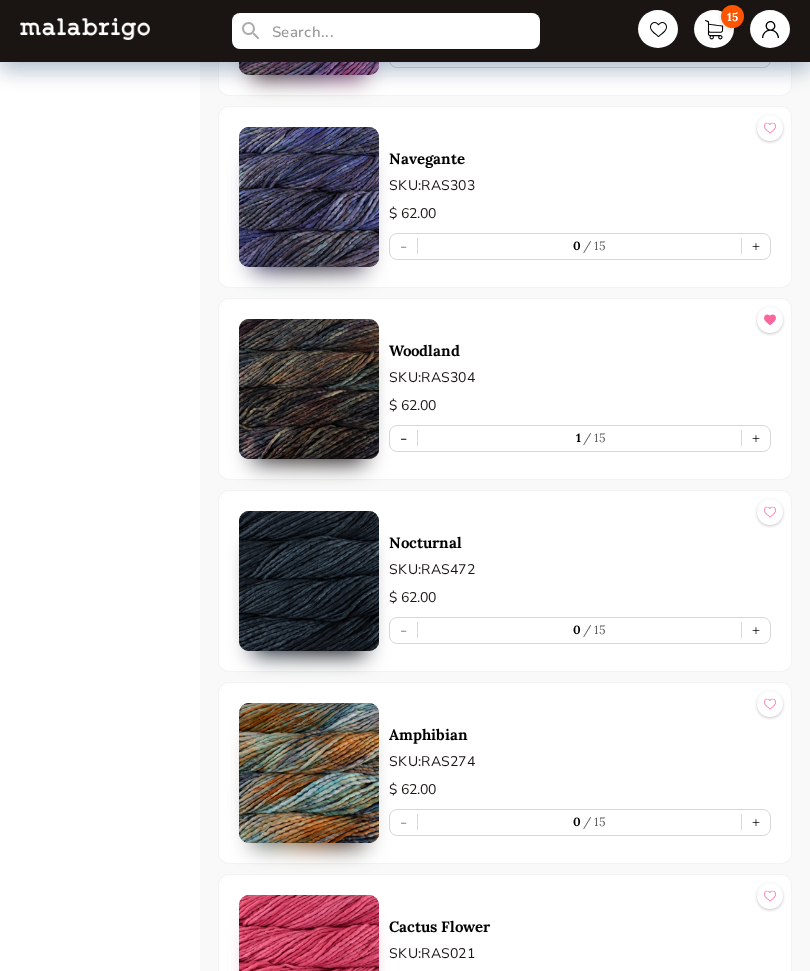 type on "1" 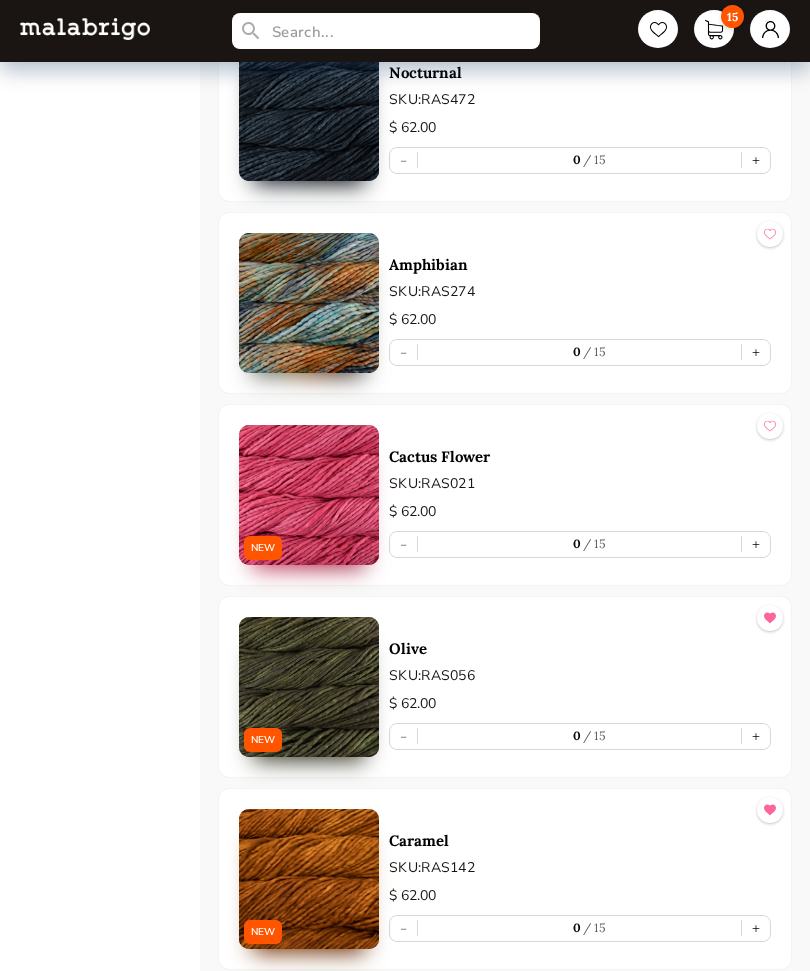 scroll, scrollTop: 2929, scrollLeft: 0, axis: vertical 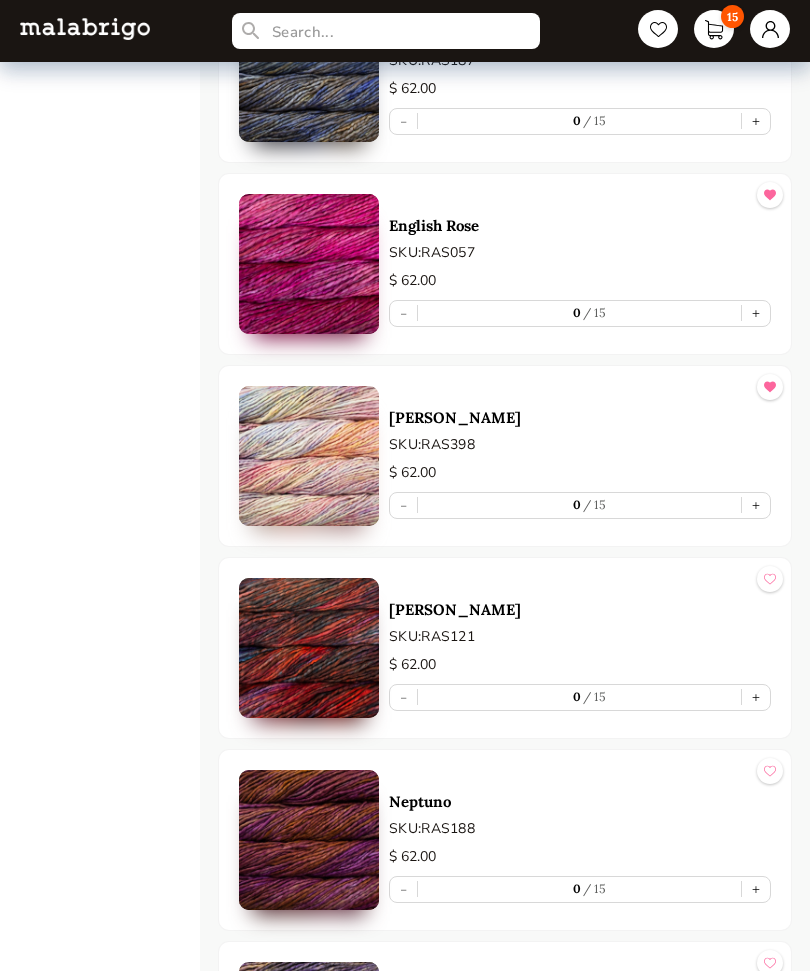 click on "+" at bounding box center (756, 506) 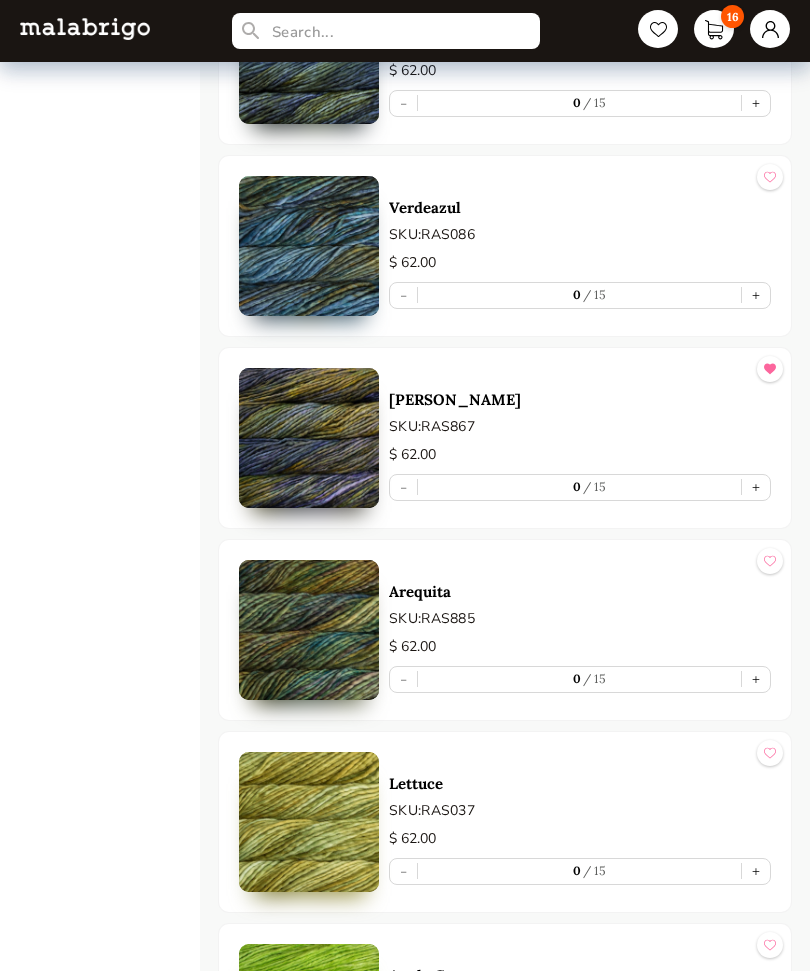 scroll, scrollTop: 13076, scrollLeft: 0, axis: vertical 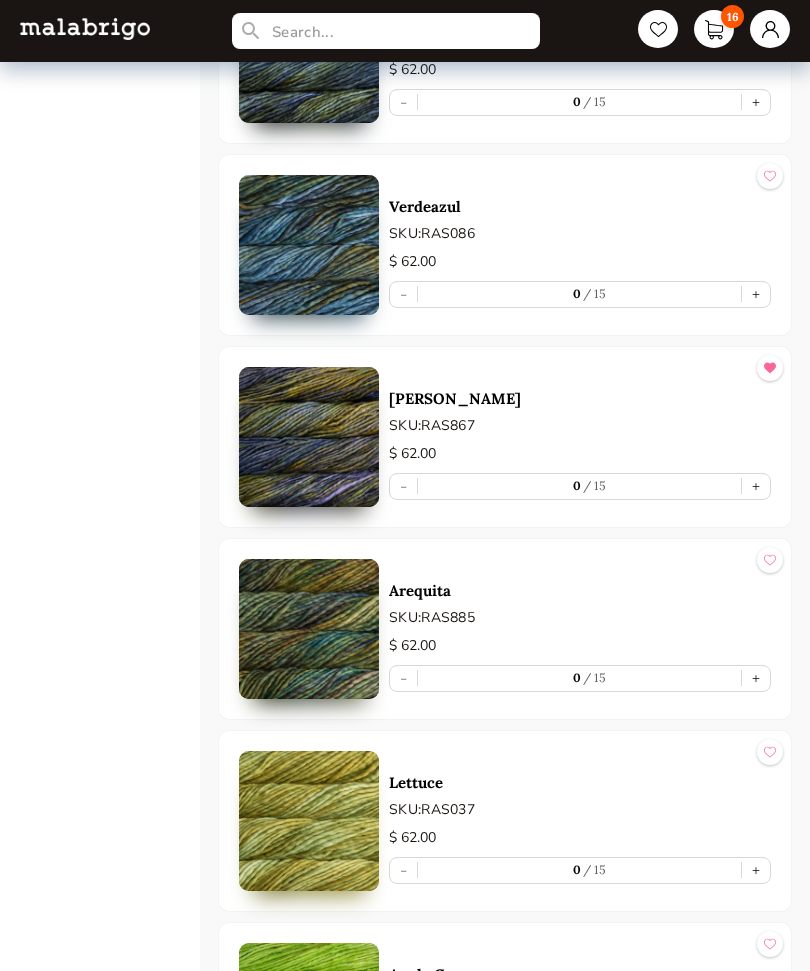 click on "+" at bounding box center [756, 486] 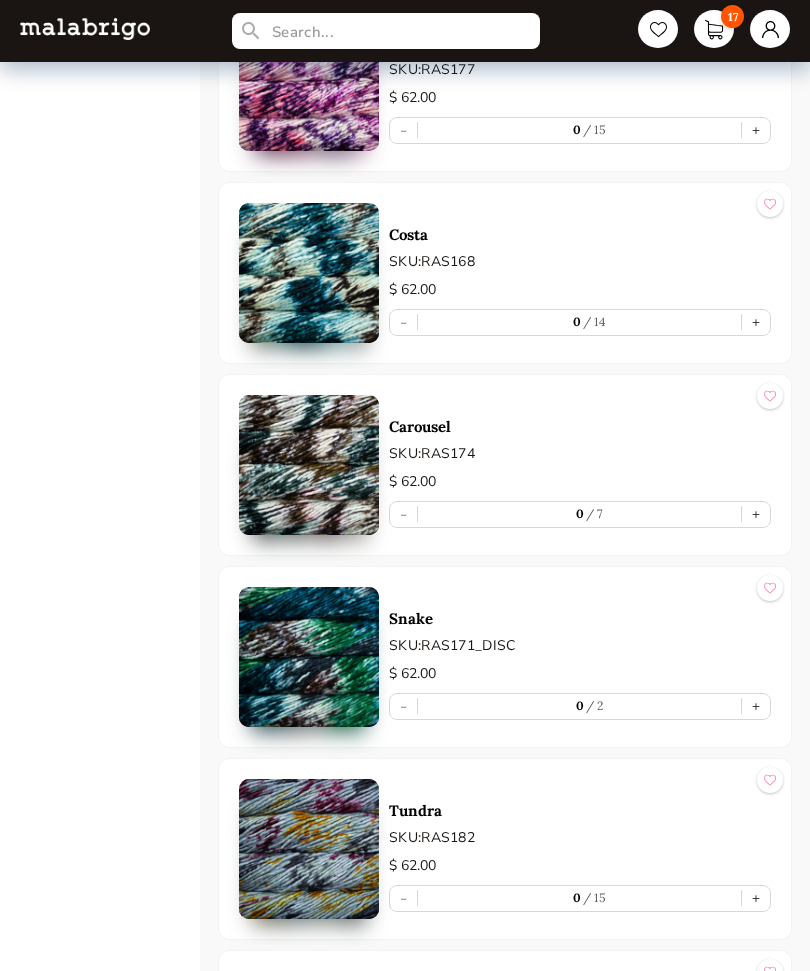 scroll, scrollTop: 18211, scrollLeft: 0, axis: vertical 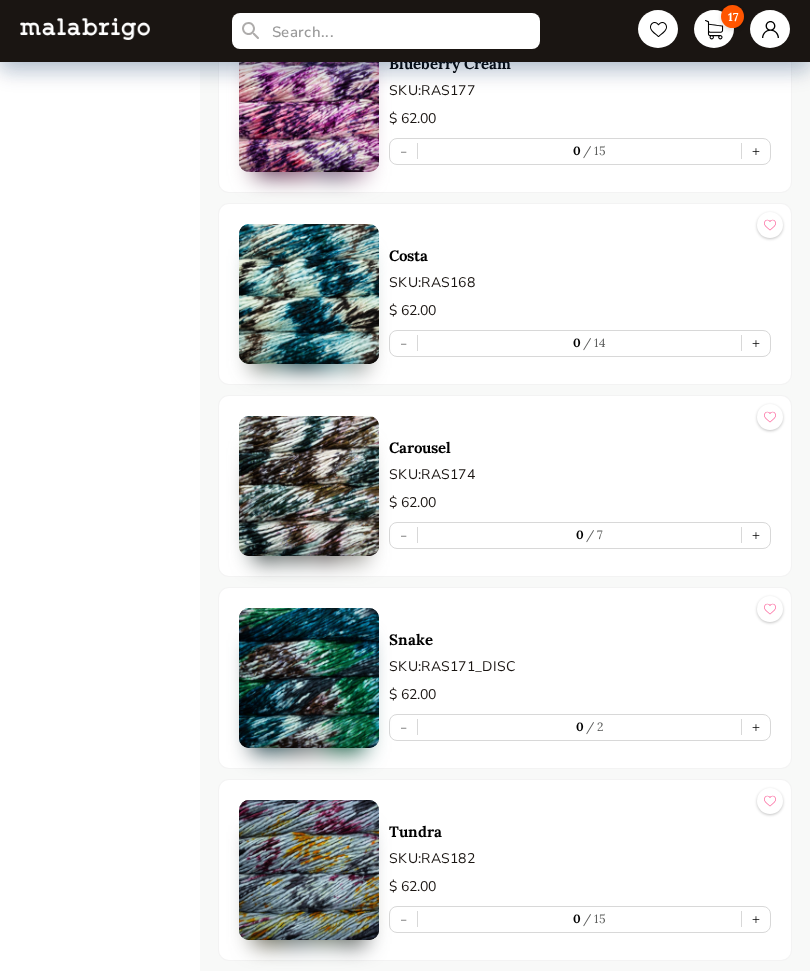 click on "17" at bounding box center [714, 29] 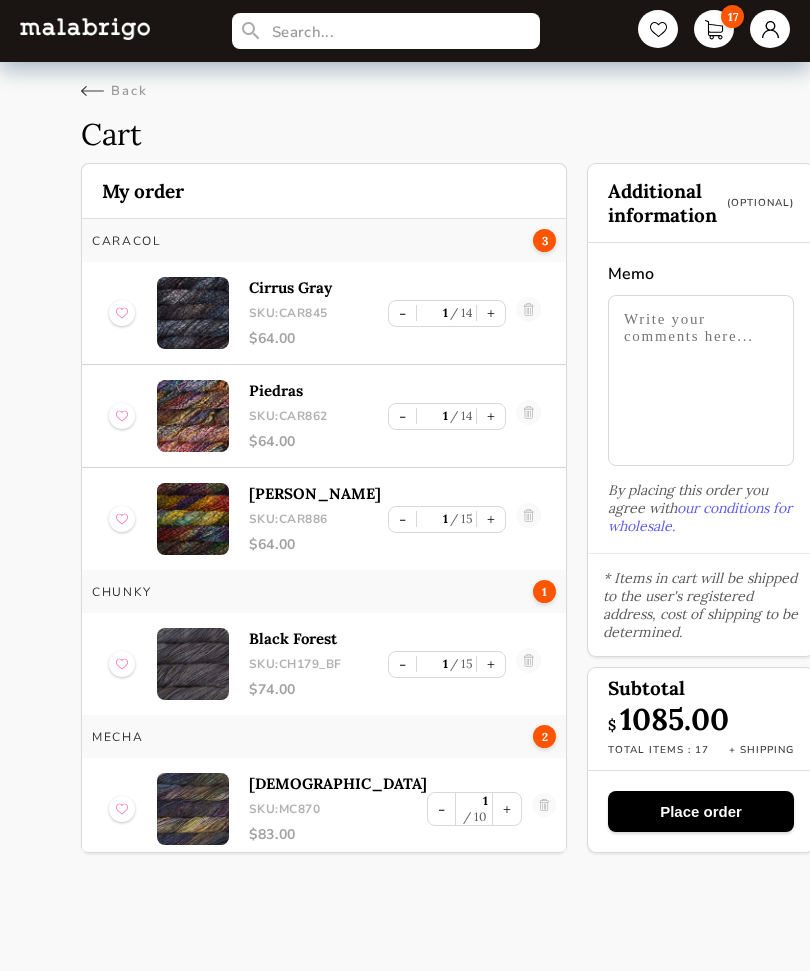 scroll, scrollTop: 0, scrollLeft: 0, axis: both 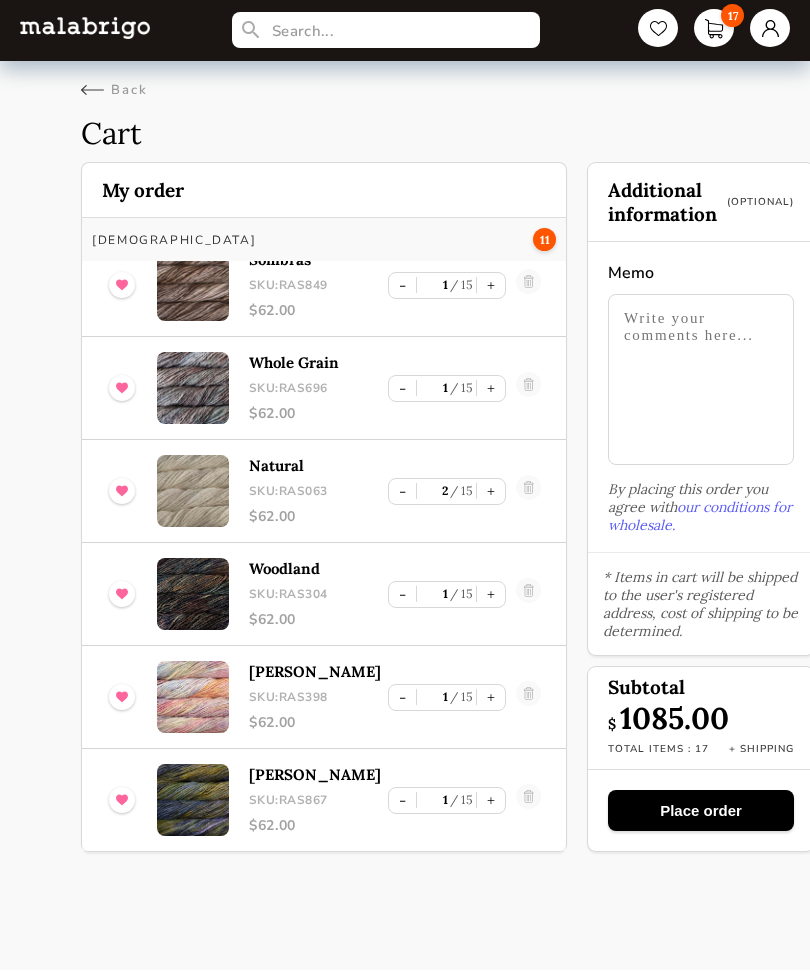 click on "Back" at bounding box center (114, 91) 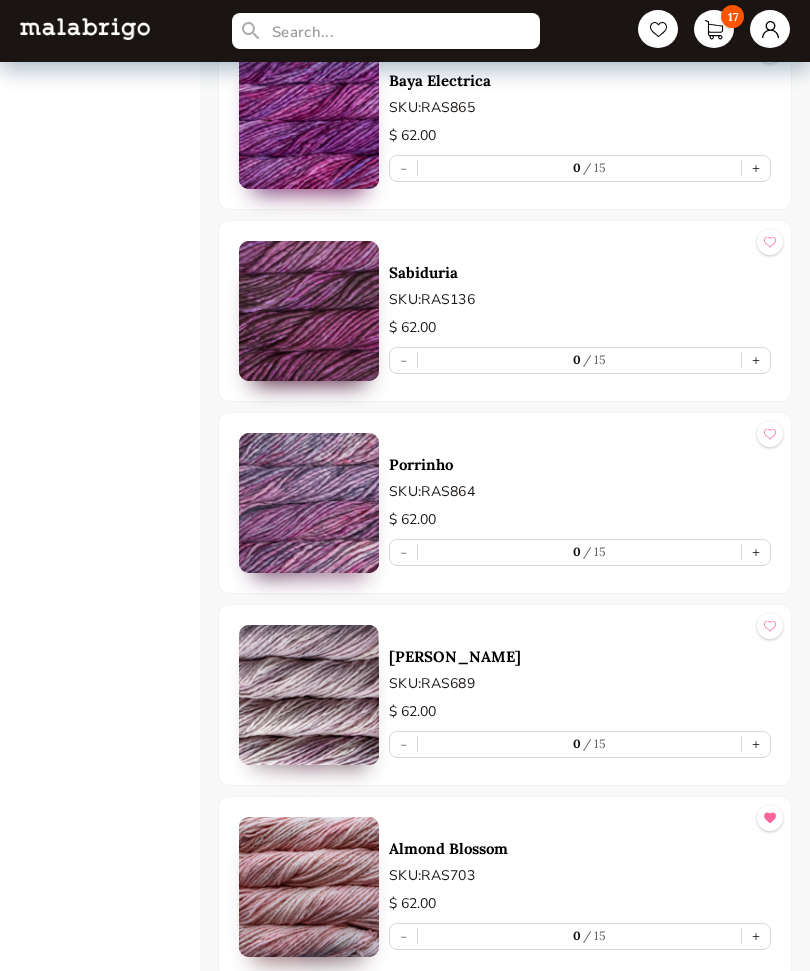 scroll, scrollTop: 8594, scrollLeft: 0, axis: vertical 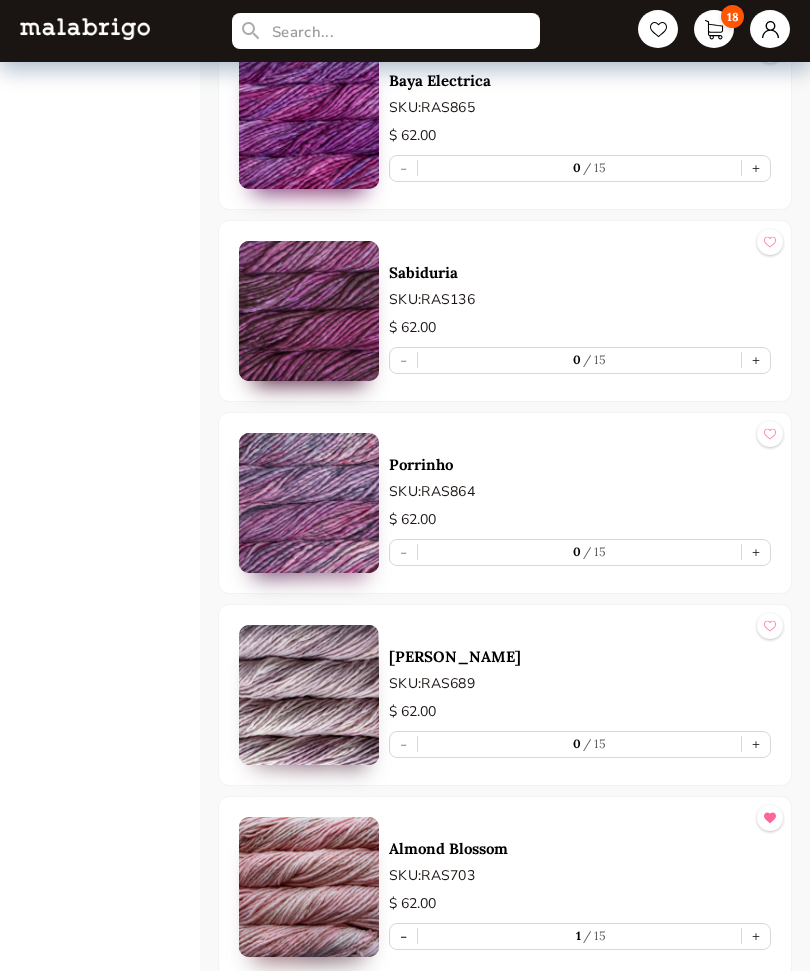 type on "1" 